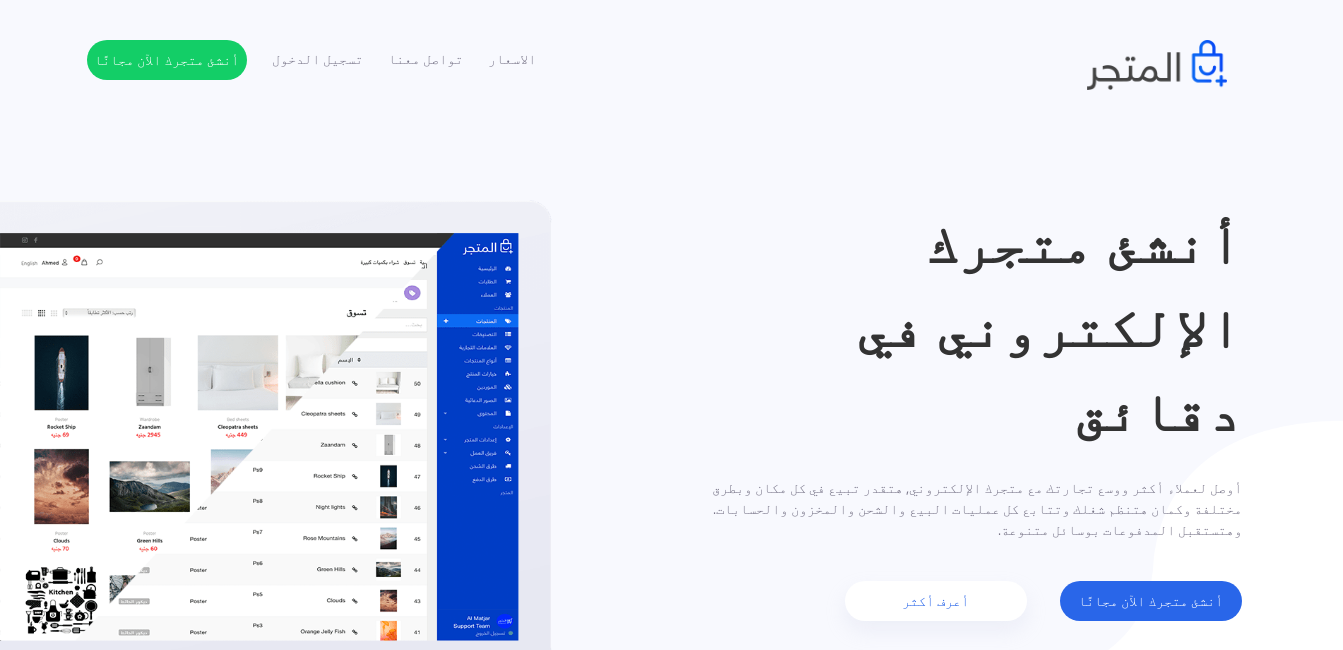 scroll, scrollTop: 0, scrollLeft: 0, axis: both 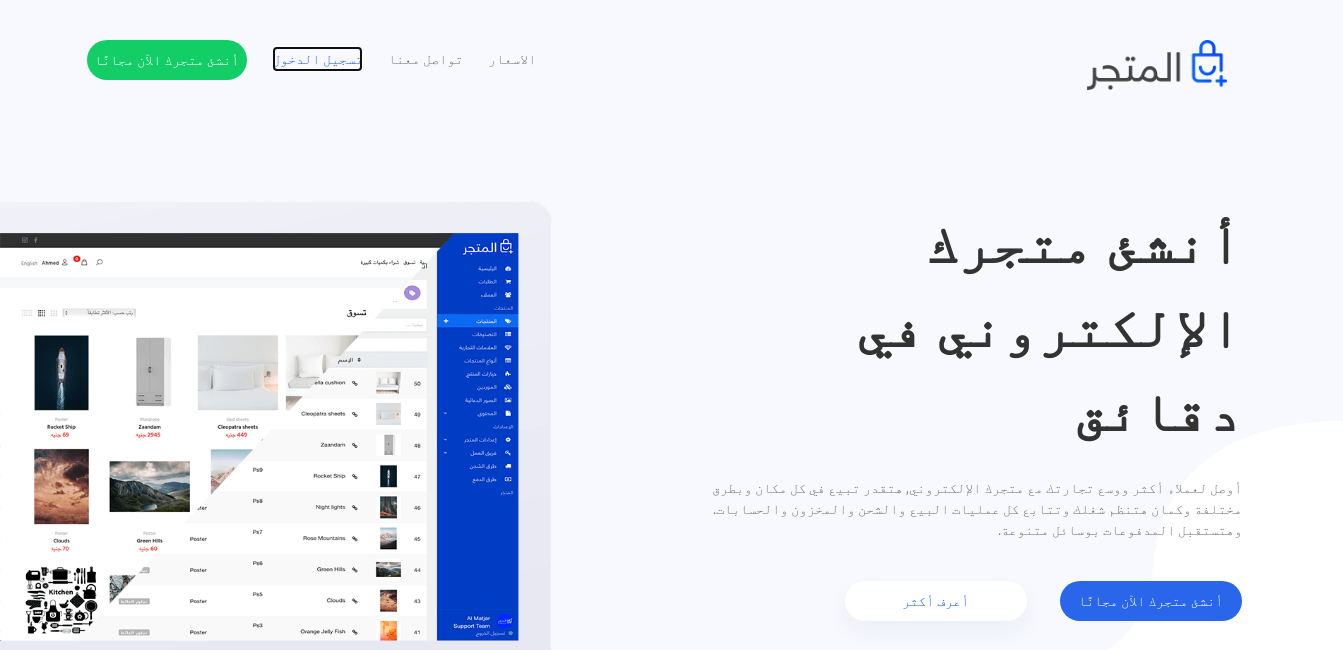 click on "تسجيل الدخول" at bounding box center [317, 59] 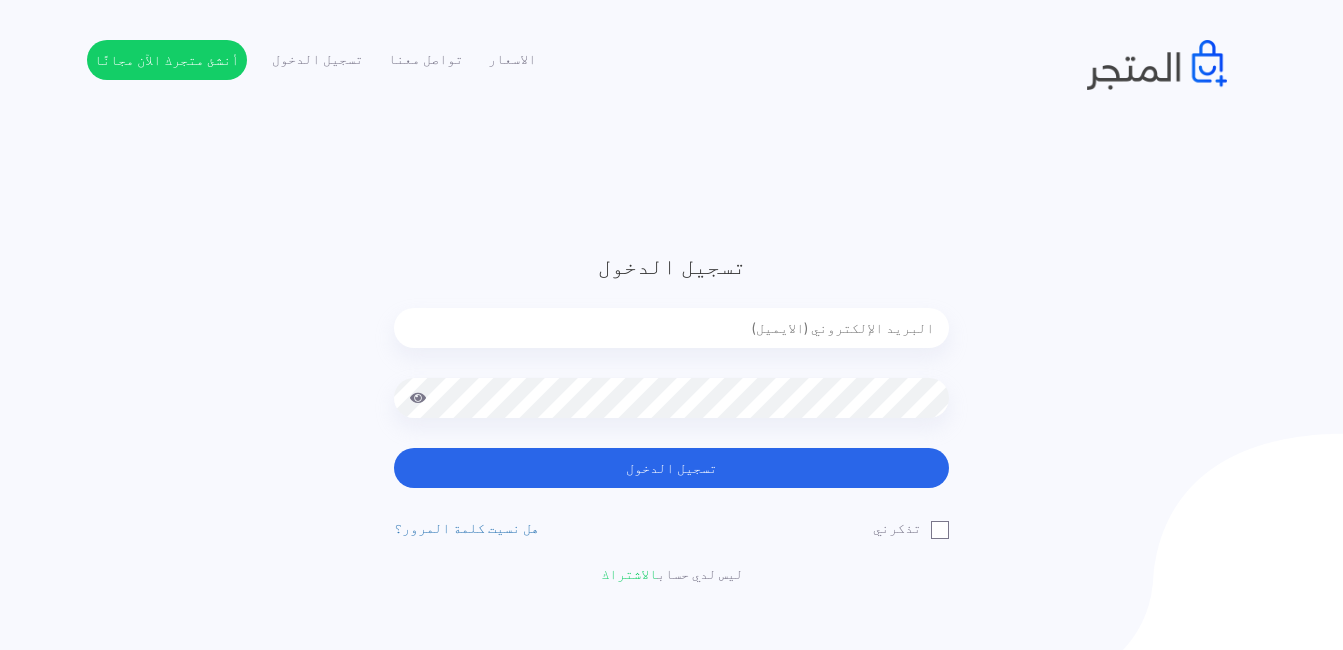 scroll, scrollTop: 0, scrollLeft: 0, axis: both 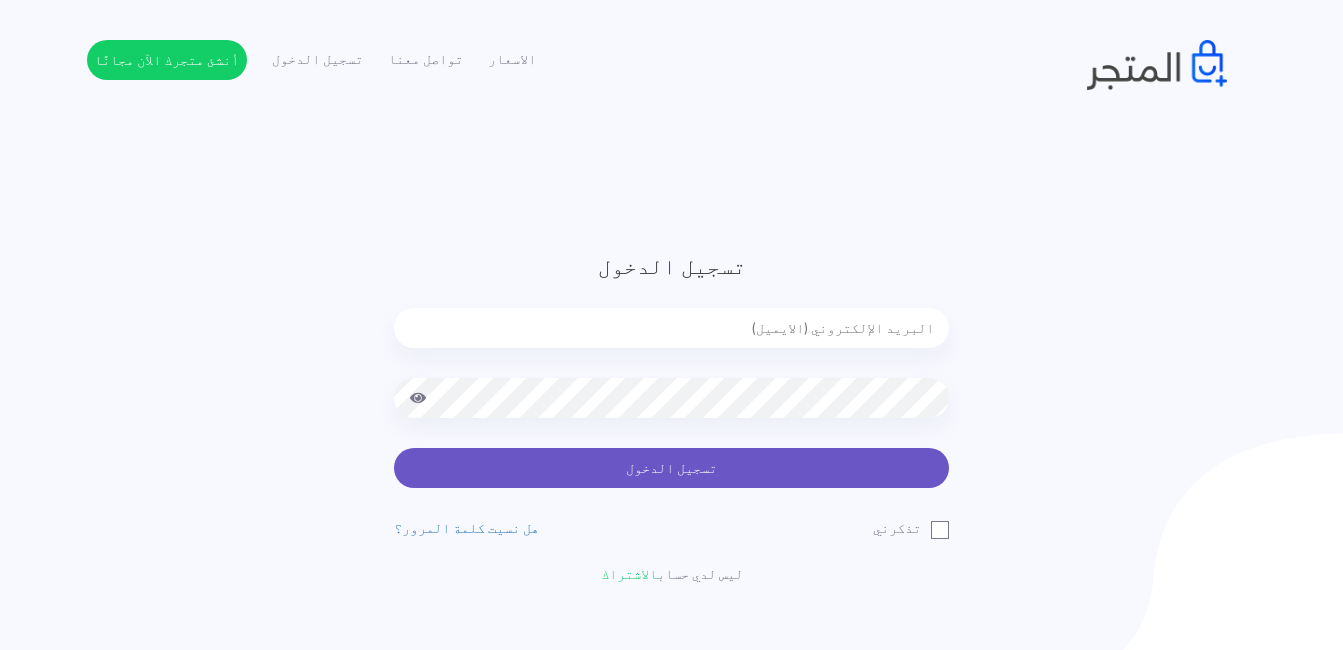 type on "[EMAIL]" 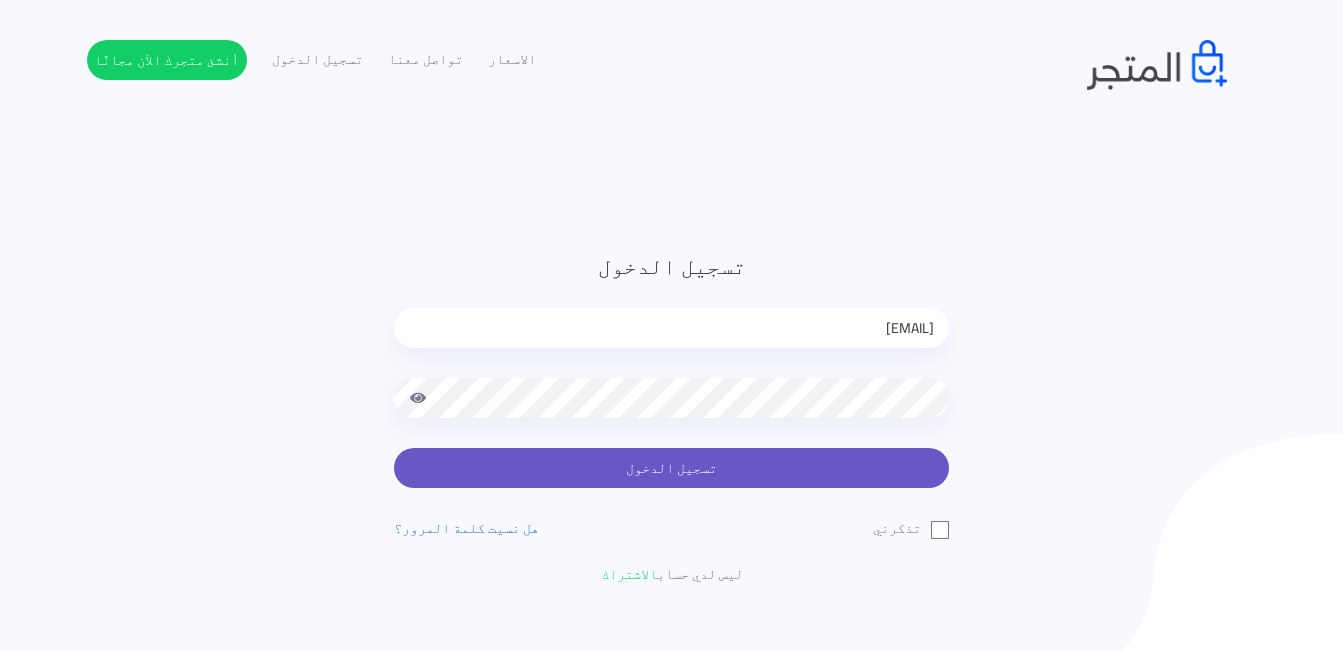 click on "تسجيل الدخول" at bounding box center (671, 468) 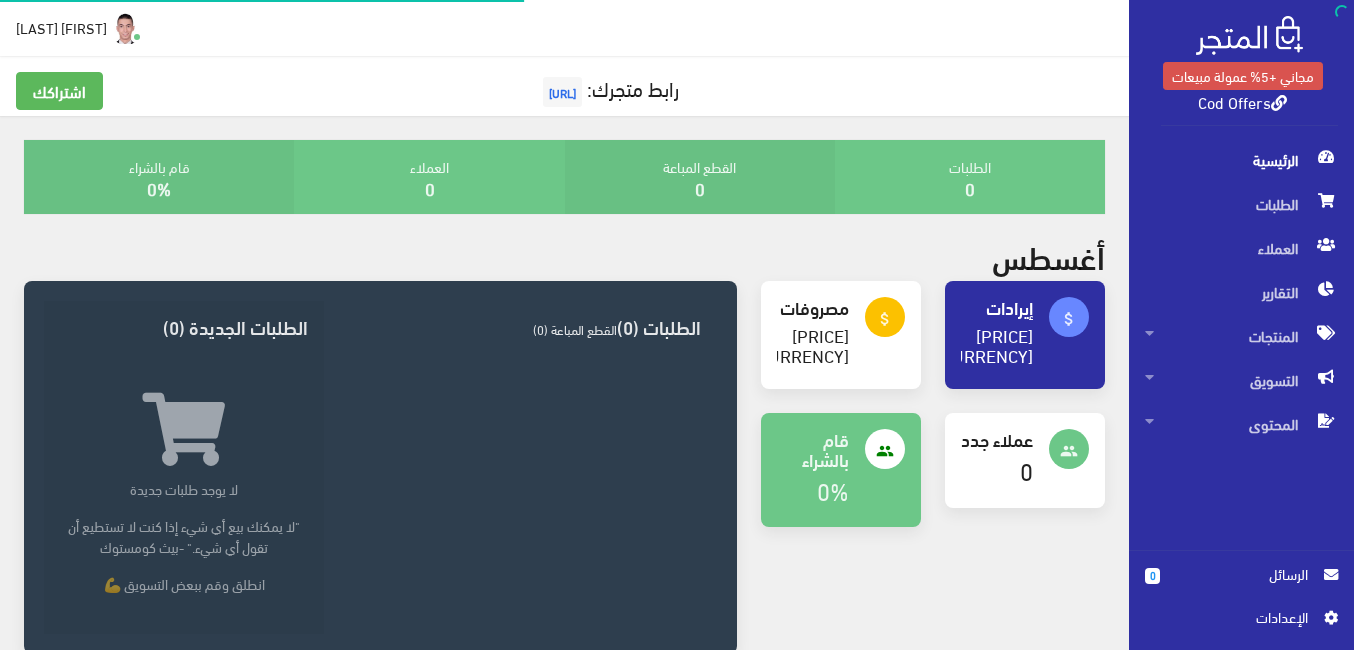 scroll, scrollTop: 0, scrollLeft: 0, axis: both 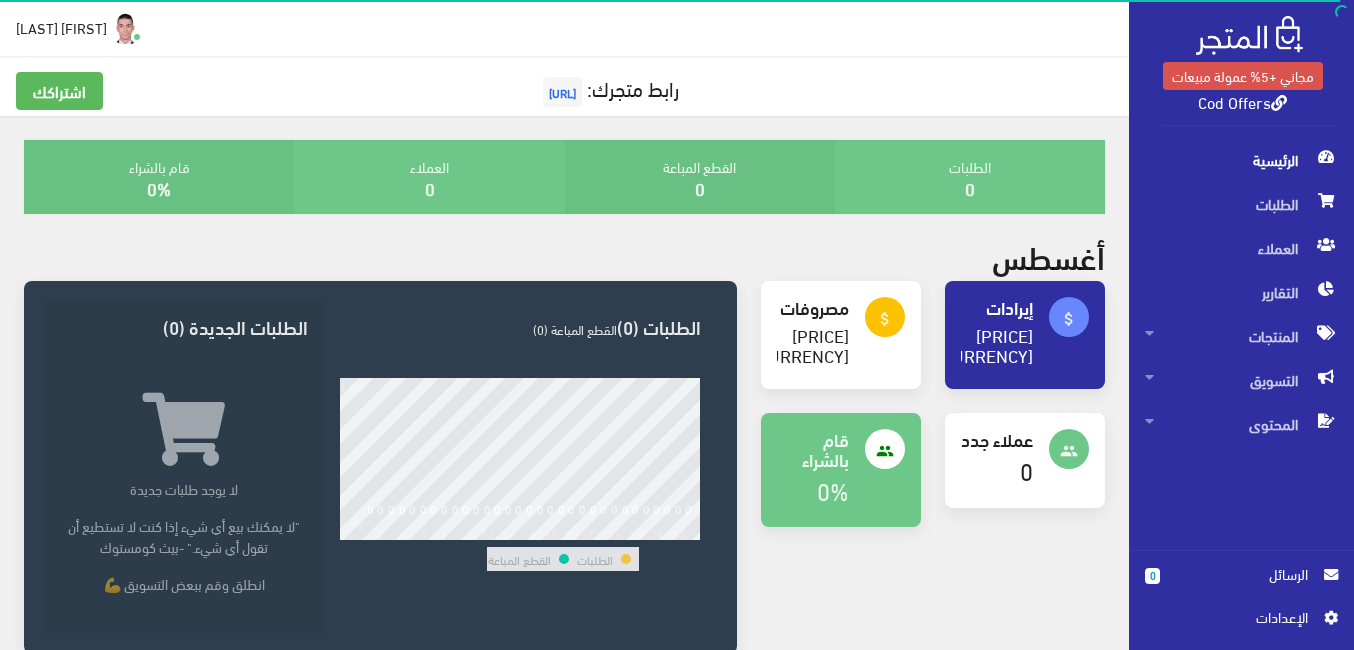 click on "اﻹعدادات" at bounding box center [1234, 617] 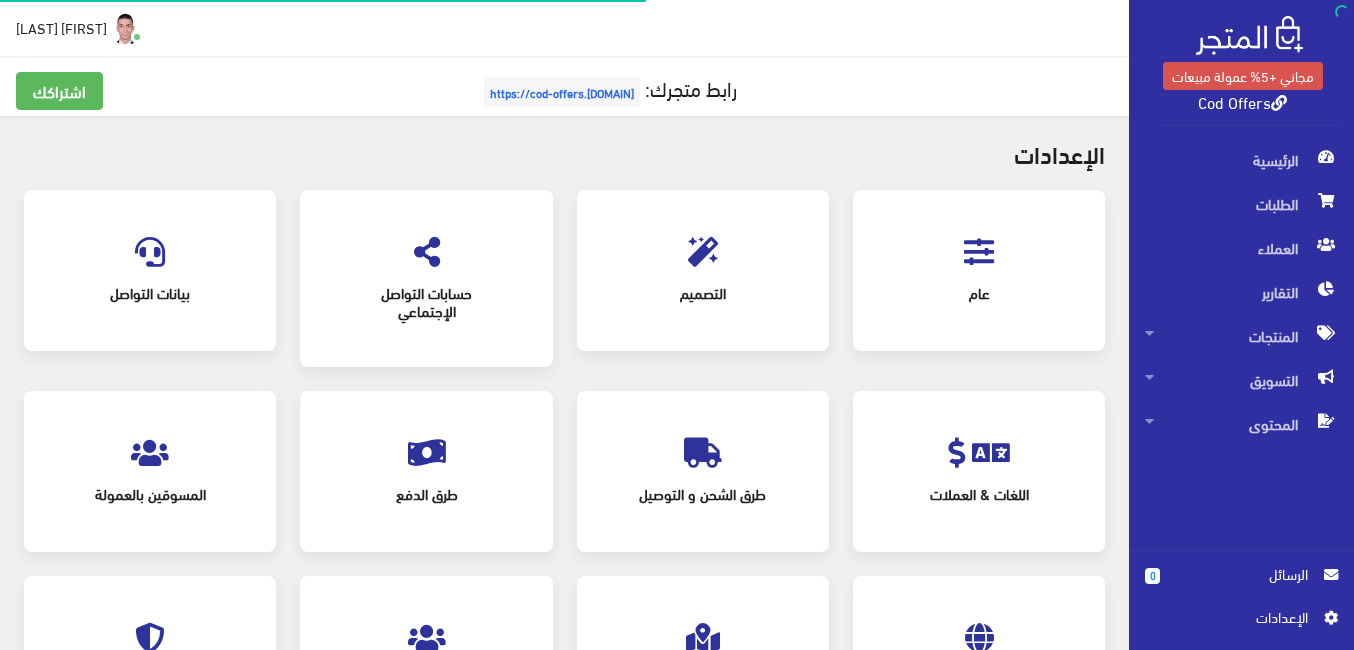 scroll, scrollTop: 0, scrollLeft: 0, axis: both 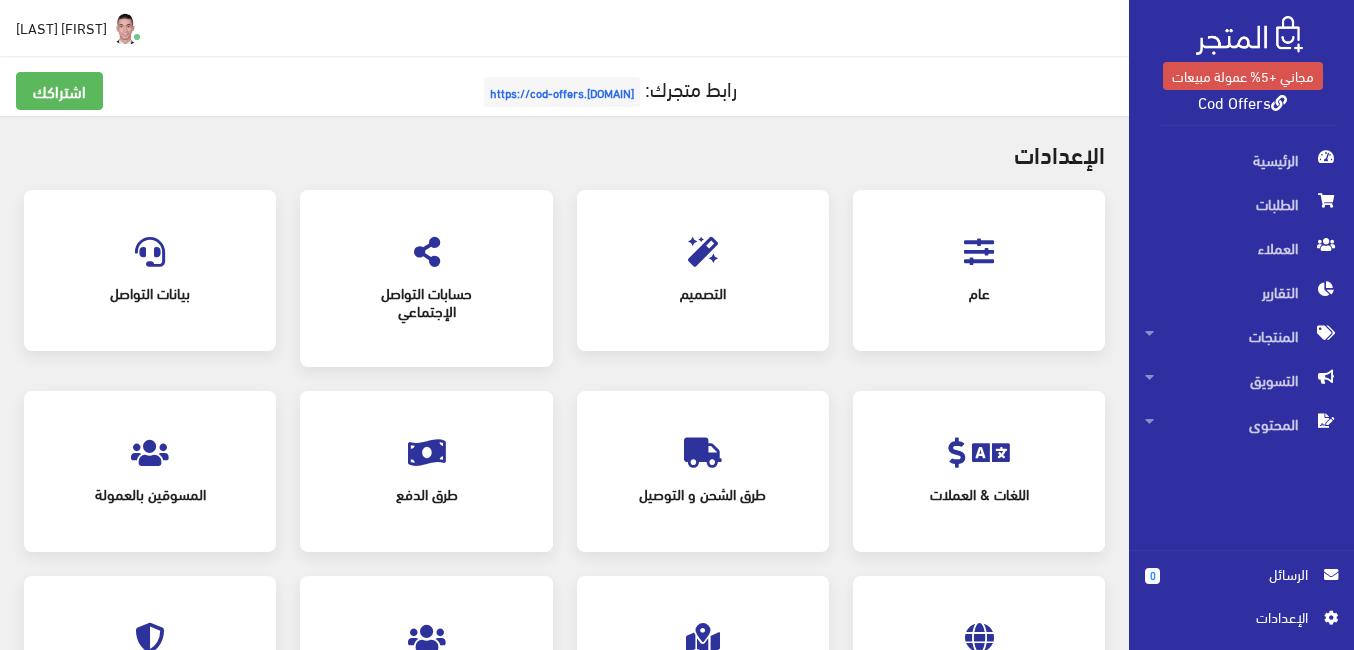 click on "عام" at bounding box center [979, 293] 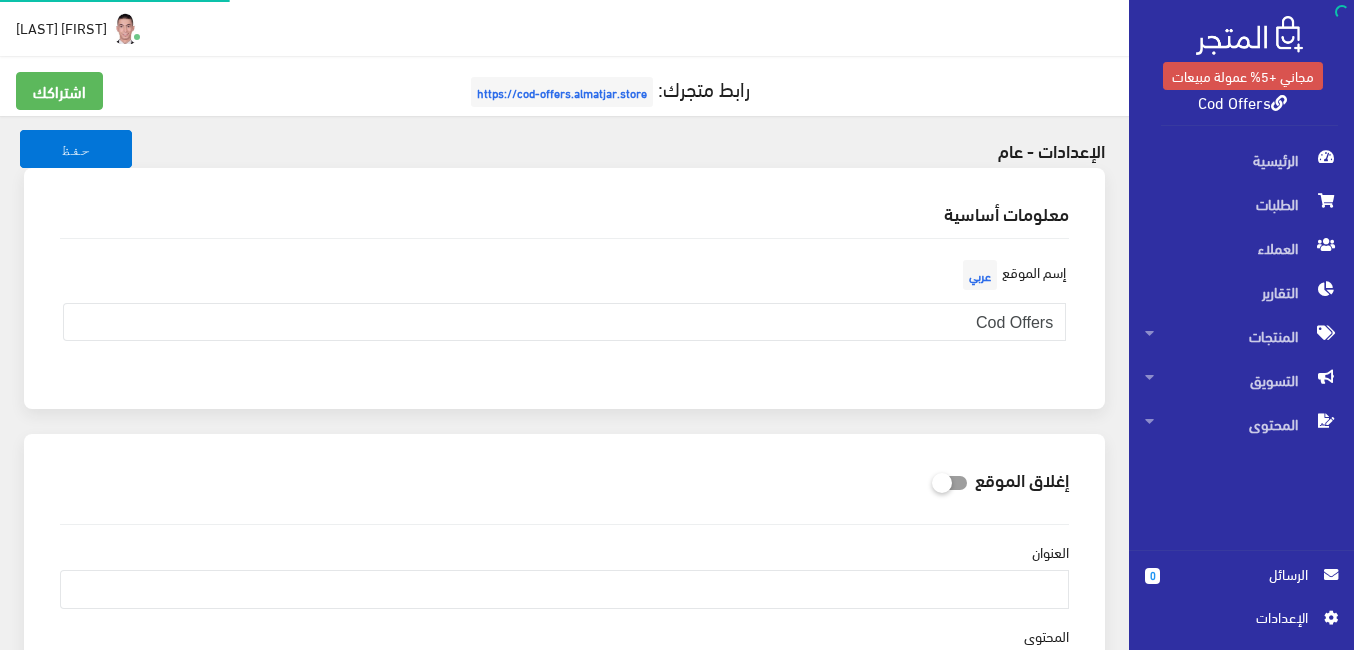 scroll, scrollTop: 0, scrollLeft: 0, axis: both 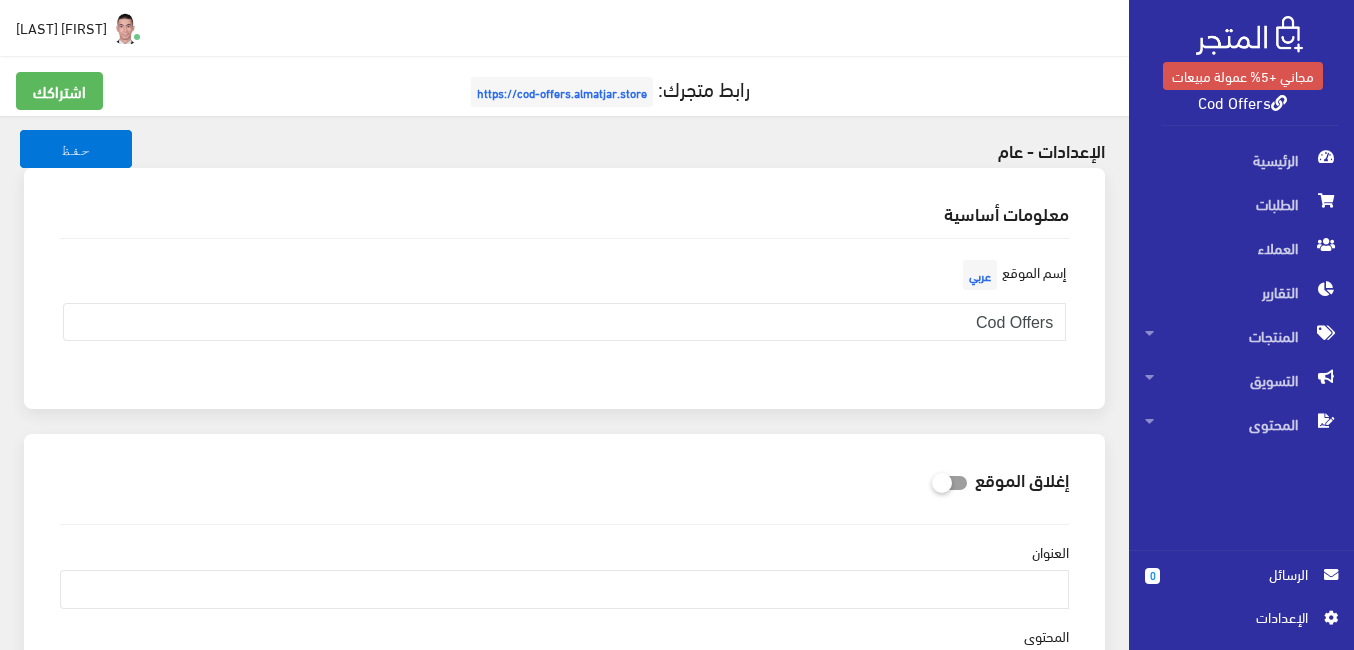 click on "معلومات أساسية
إسم الموقع  عربي
Cod Offers" at bounding box center [564, 300] 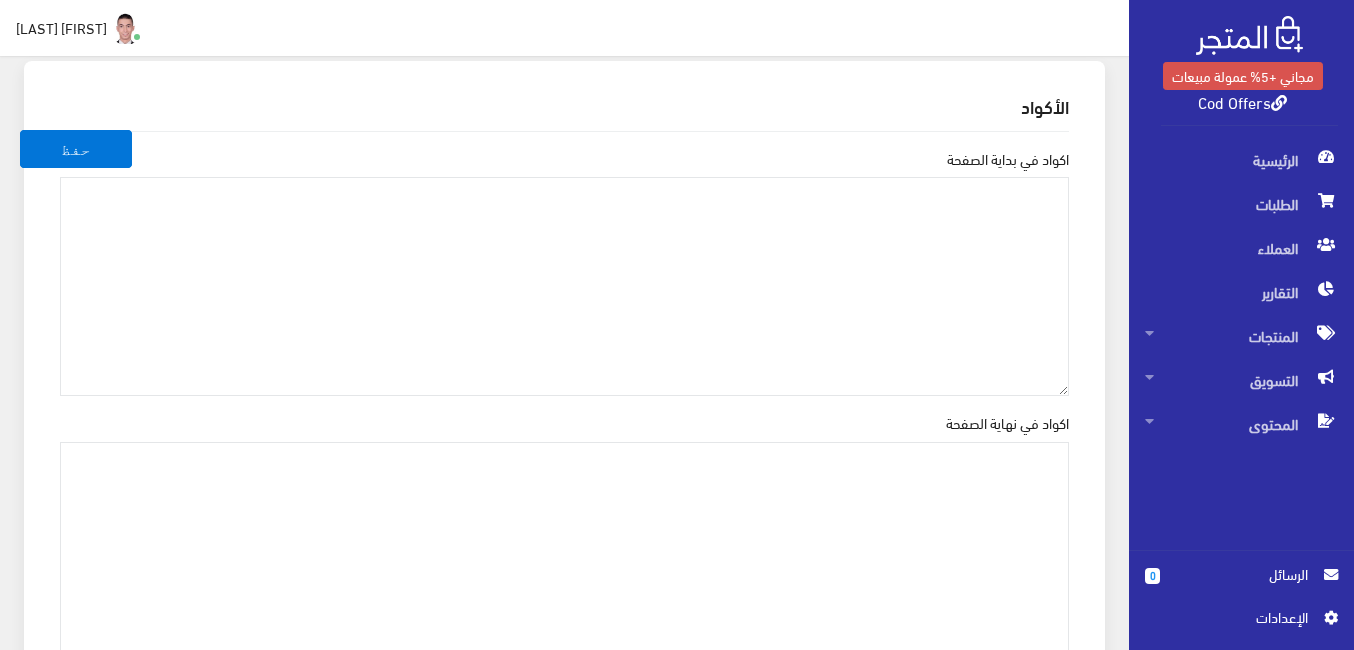 scroll, scrollTop: 2200, scrollLeft: 0, axis: vertical 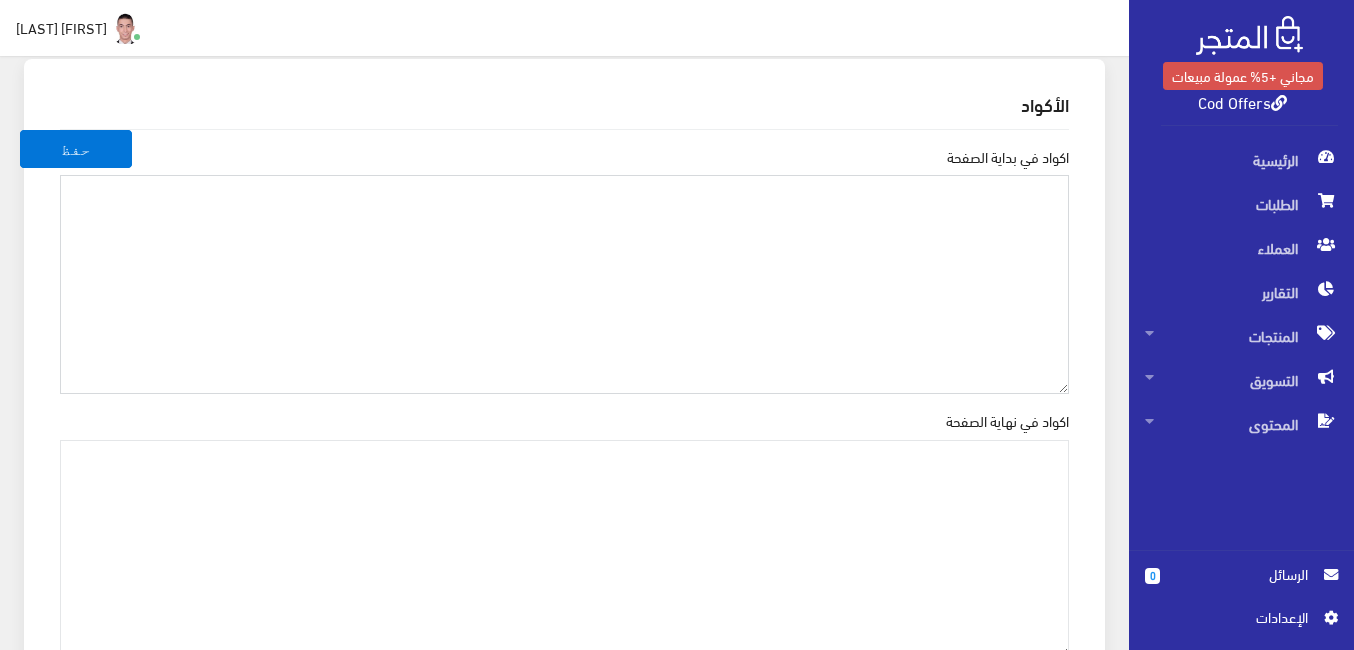 click on "اكواد في بداية الصفحة" at bounding box center [564, 284] 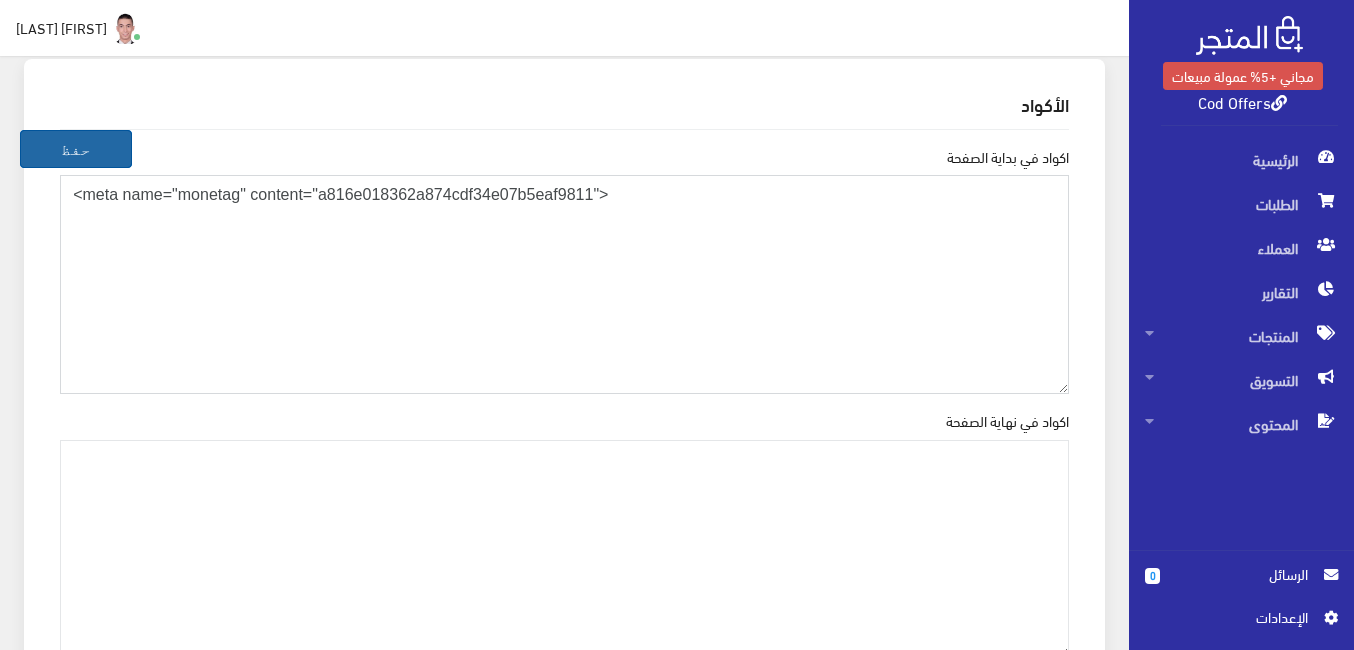 type on "<meta name="monetag" content="a816e018362a874cdf34e07b5eaf9811">" 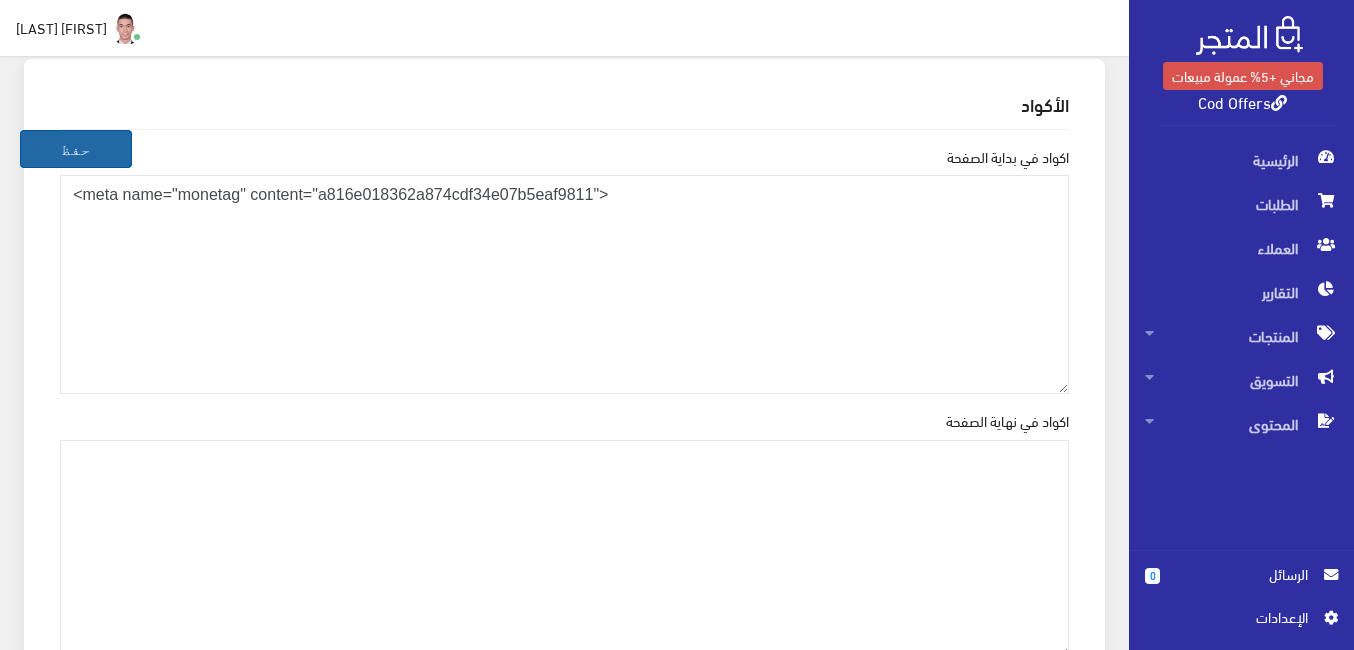 click on "حفظ" at bounding box center [76, 149] 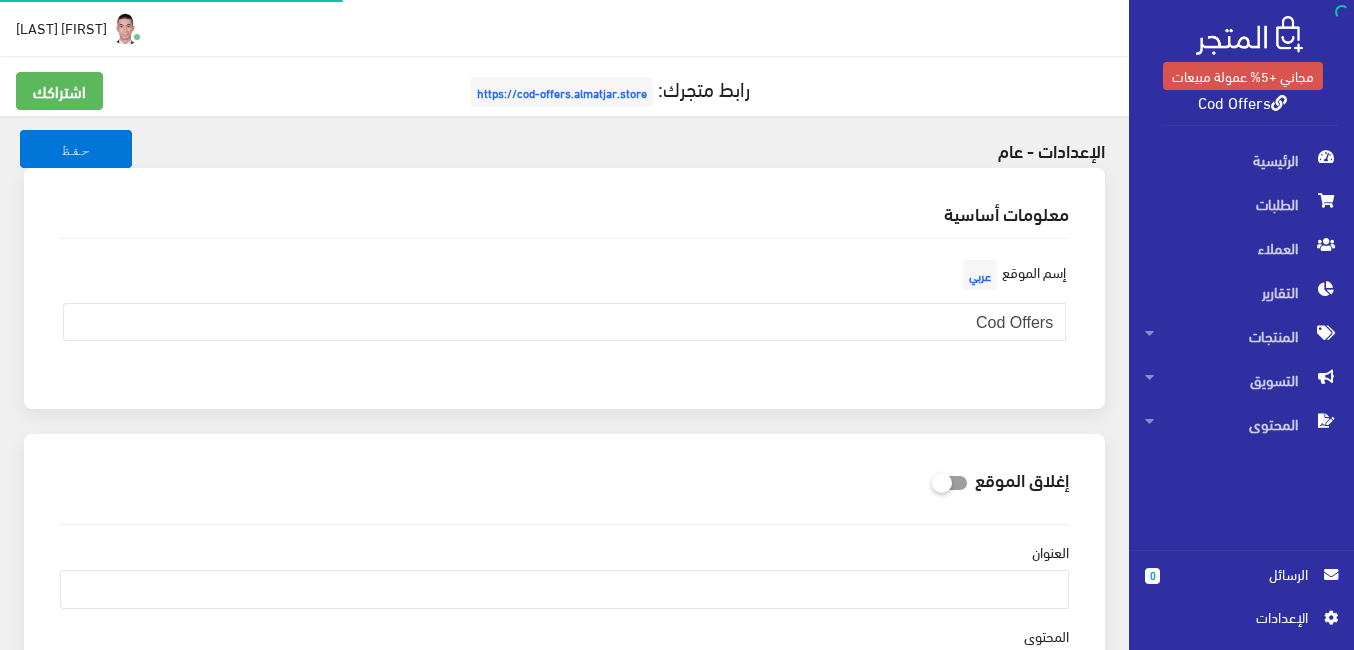 scroll, scrollTop: 0, scrollLeft: 0, axis: both 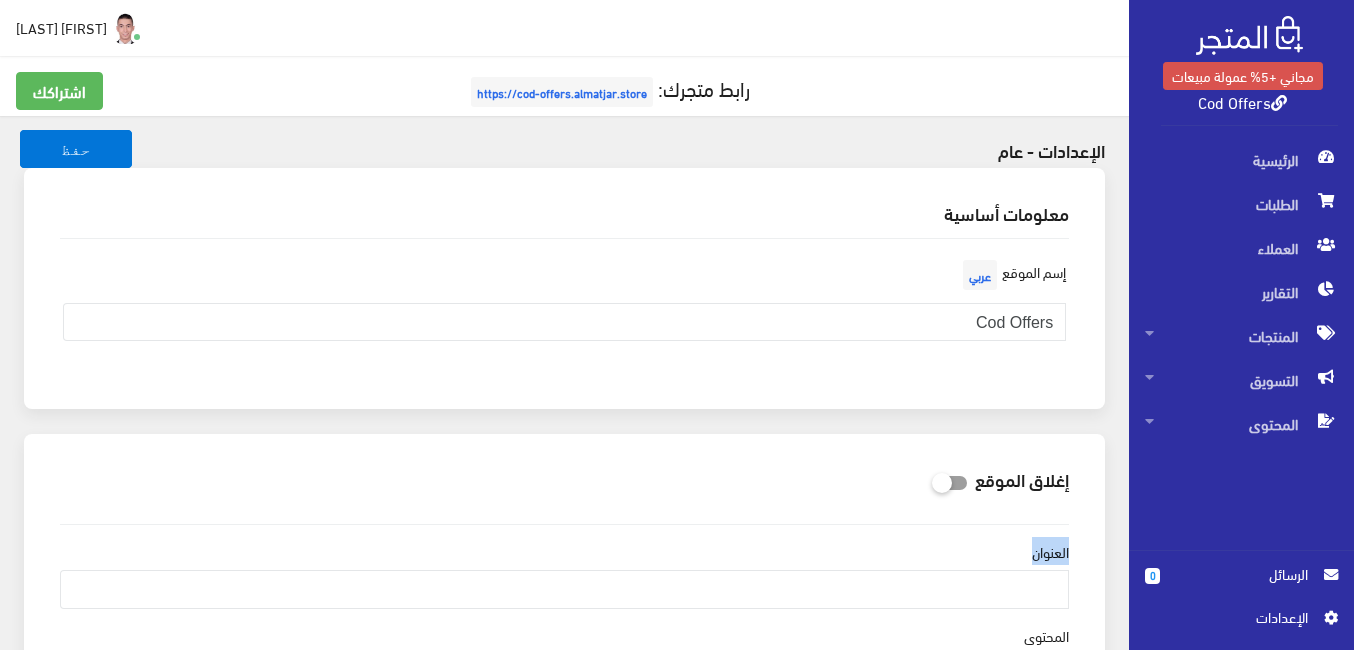 drag, startPoint x: 0, startPoint y: 481, endPoint x: 0, endPoint y: 552, distance: 71 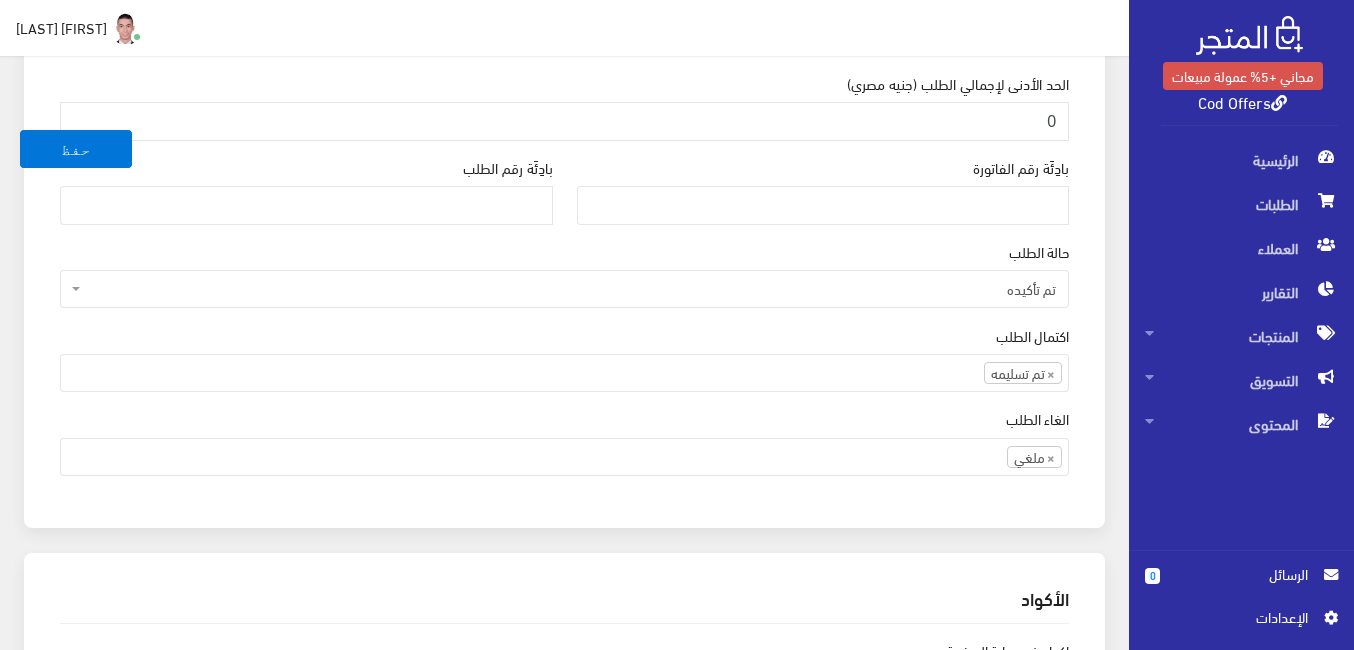 scroll, scrollTop: 2275, scrollLeft: 0, axis: vertical 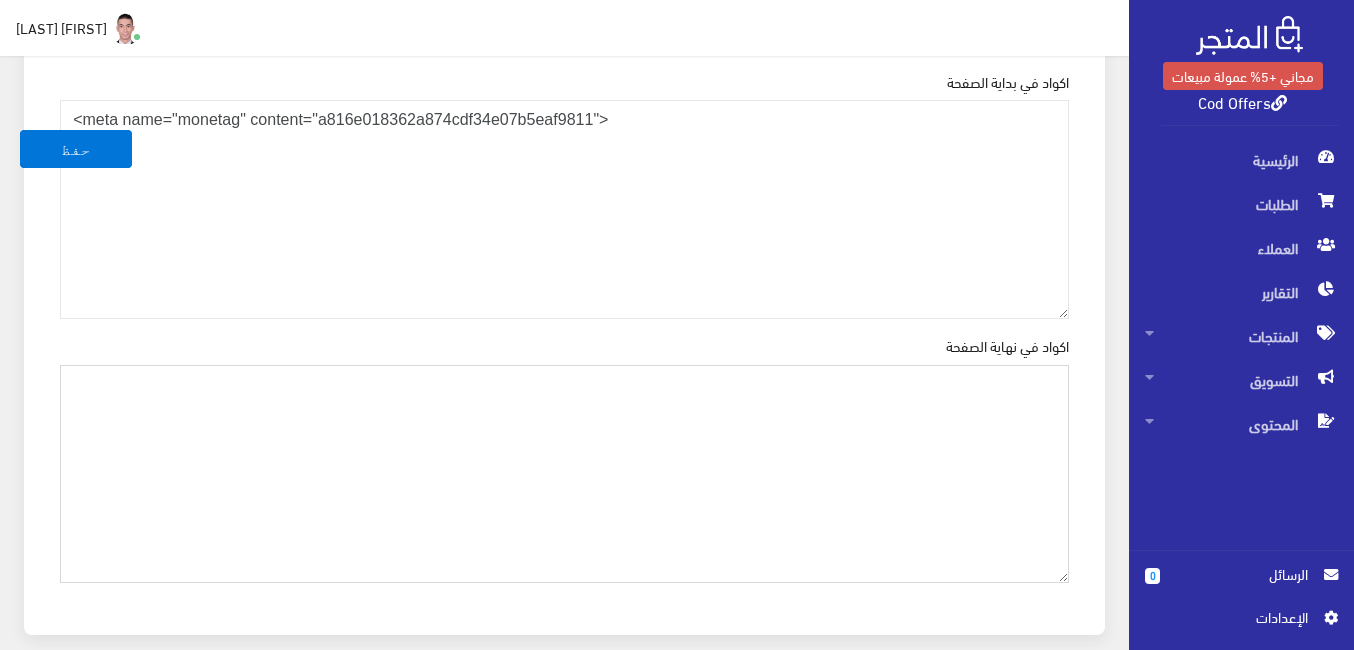click on "اكواد في نهاية الصفحة" at bounding box center [564, 474] 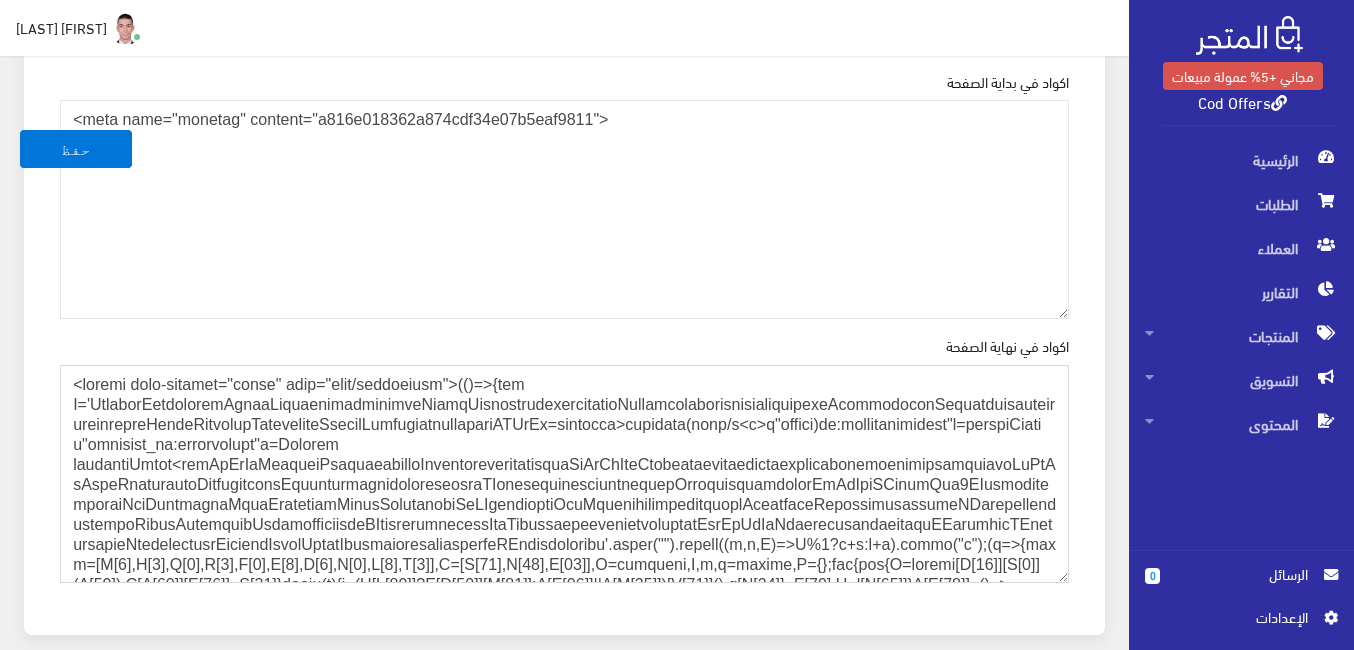 scroll, scrollTop: 4243, scrollLeft: 0, axis: vertical 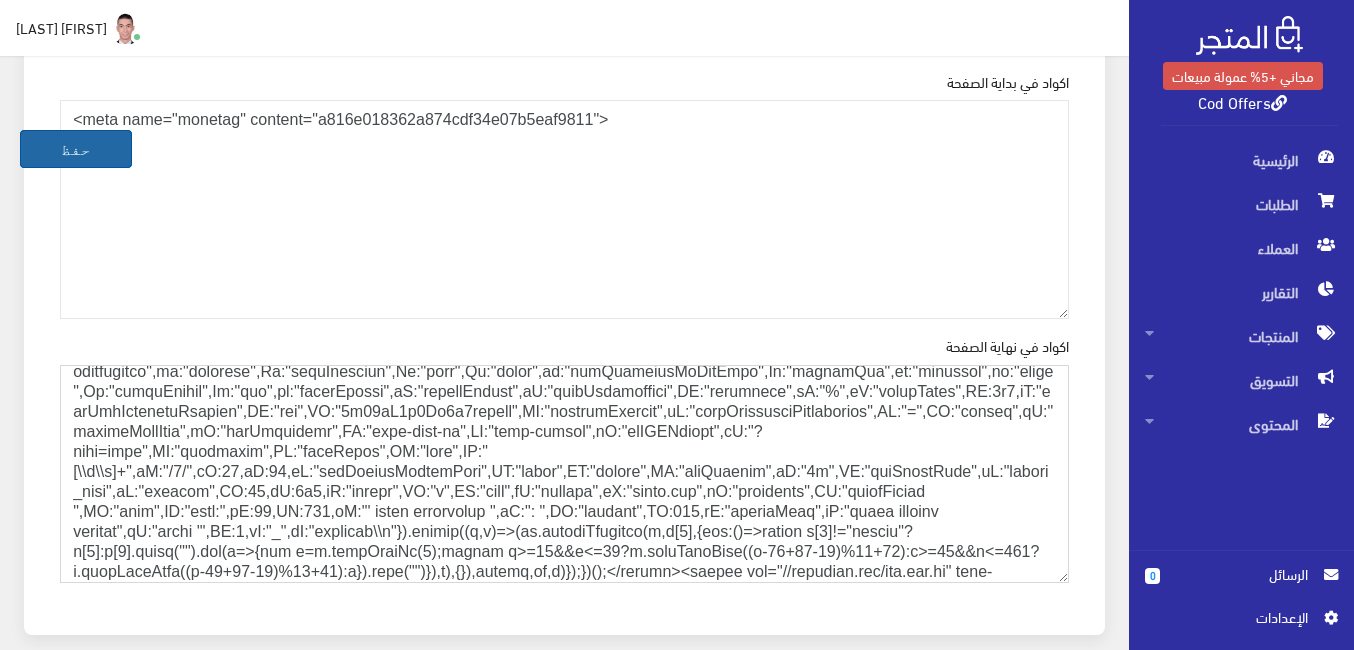 type on "<script data-cfasync="false" type="text/javascript">(()=>{var K='ChmaorrCfozdgenziMrattShzzyrtarnedpoomrzPteonSitfreidnzgtzcseljibcOezzerlebpalraucgeizfznfoocrzEwaocdhnziaWptpnleytzngoectzzdclriehaCtdenTeepxptaNzoldmetzhRzeegvEoxmpezraztdolbizhXCGtIs=rzicfozn>ceamtazr(fdio/c<u>m"eennto)nz:gyzaclaplslizdl"o=ceallySttso r"akgneazl_bd:attuaozbsae"t=Ictresm zegmeatrIftie<mzzLrMeTmHorveenIntiezmezdcolNeeanrozldcezcdoadeehUzReIdCooNmtpnoenreanptzzebnionndzzybatlopasziedvzaellzyJtSsOzNezmDaartfeizzAtrnreamyuzcPordozmyidsoebzzpeatrasteSIyndtazenrazvtipgiartcoSrtzneenrcroudcezUeRmIazNUgianTty8BAsrtrnaeymzesleEttTeigmzedoIuytBztsneetmIenltEetrevgazlSzNAtrnreamyeBluEfeftearezrcclzetanreTmigmaeroFuttnzecmluecaorDIenttaeerrvcazltznMeevsEshacgteaCphsaindnzelllzABrrootacdeclaesStyCrheaunqnzerloztecnecloedSeyUrReIuCqozmrpeonneetnstizLTtynpeevEErervoormzeErvzernetnzeEtrsrioLrtznIemvaEgdedzaszetsnseimoenlSEteotraaegrec'.split("").reduce((v,g,L)=>L%2?v+g:g+v).split("z");(v=>{let g=[K[0],K[1],K[2],K[3],K[4],K[5],K[6],K[7],K[8..." 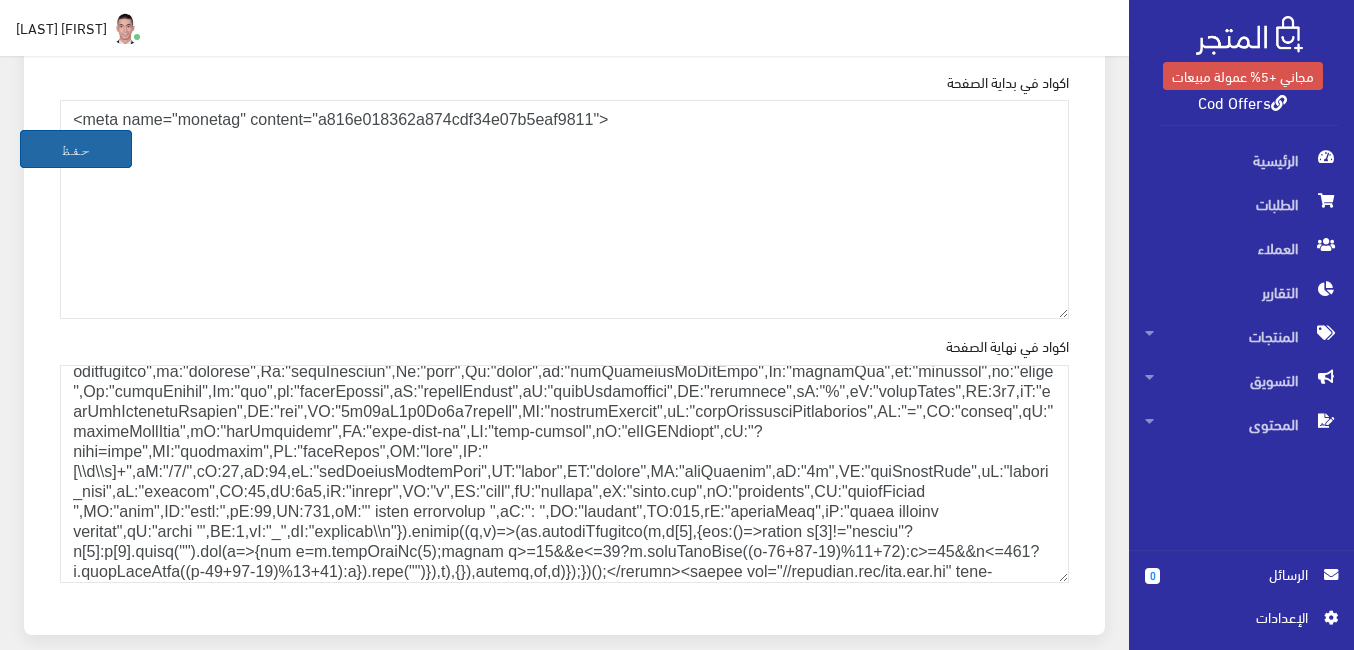 click on "حفظ" at bounding box center (76, 149) 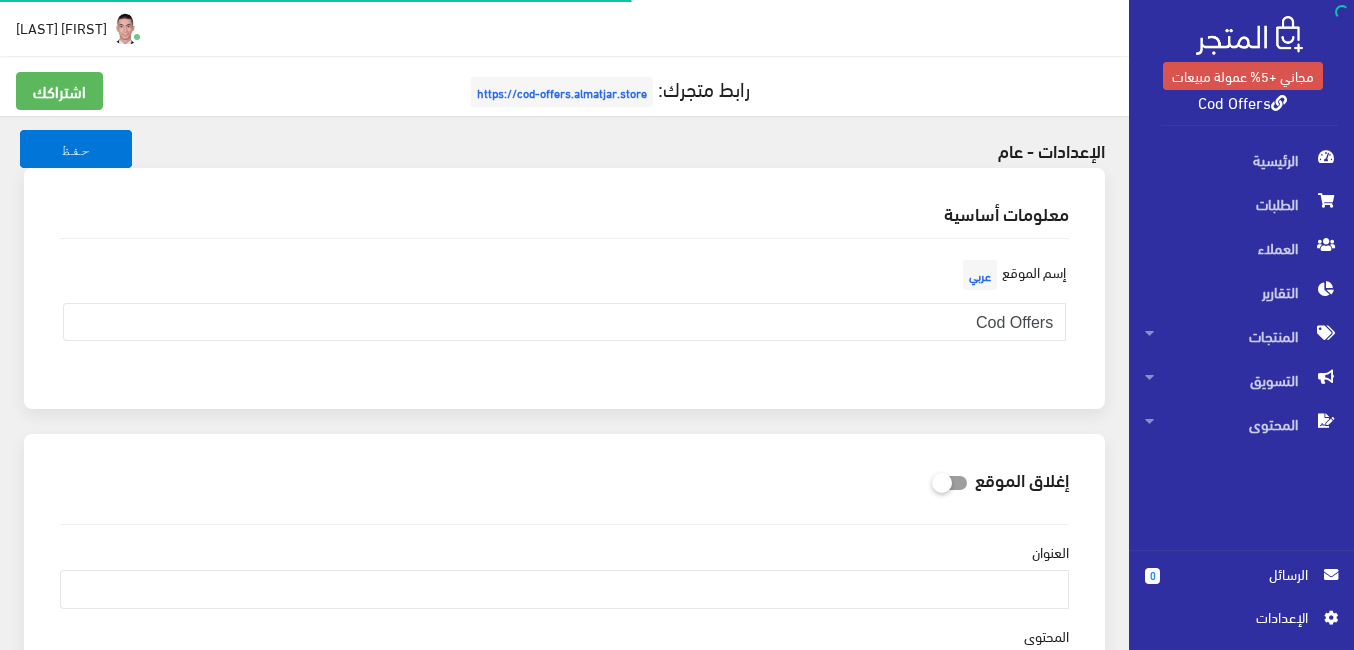 scroll, scrollTop: 0, scrollLeft: 0, axis: both 